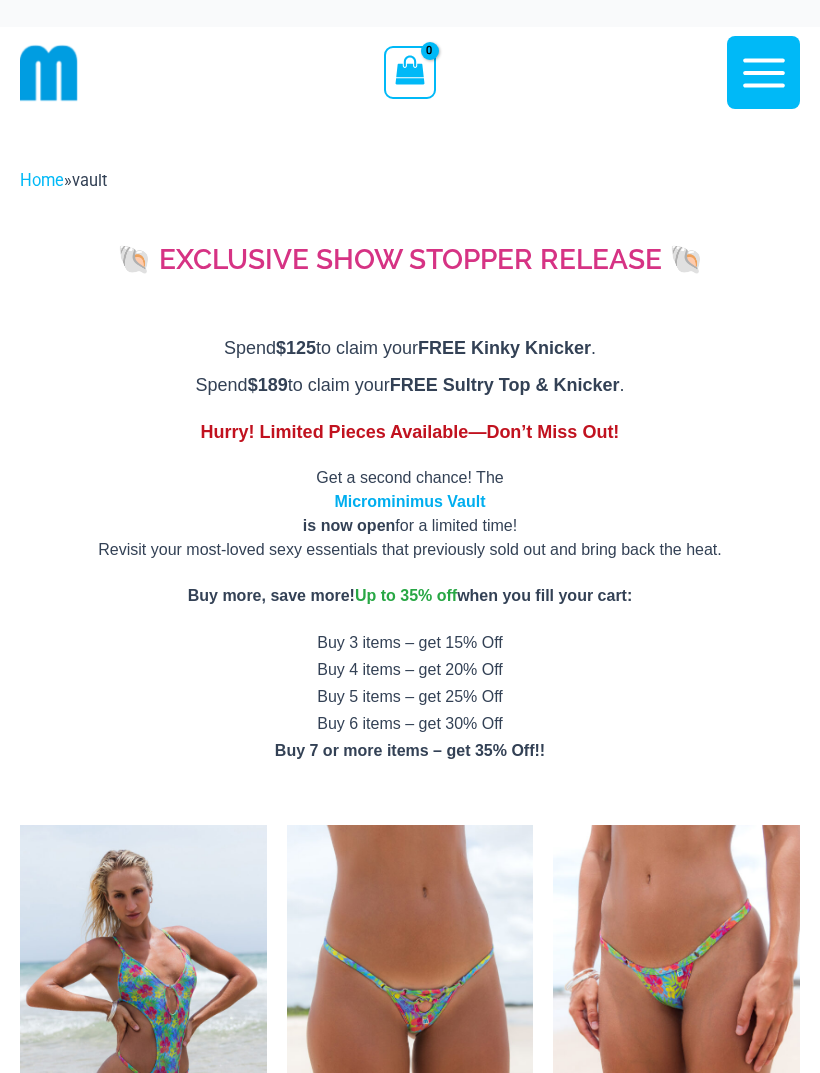 scroll, scrollTop: 0, scrollLeft: 0, axis: both 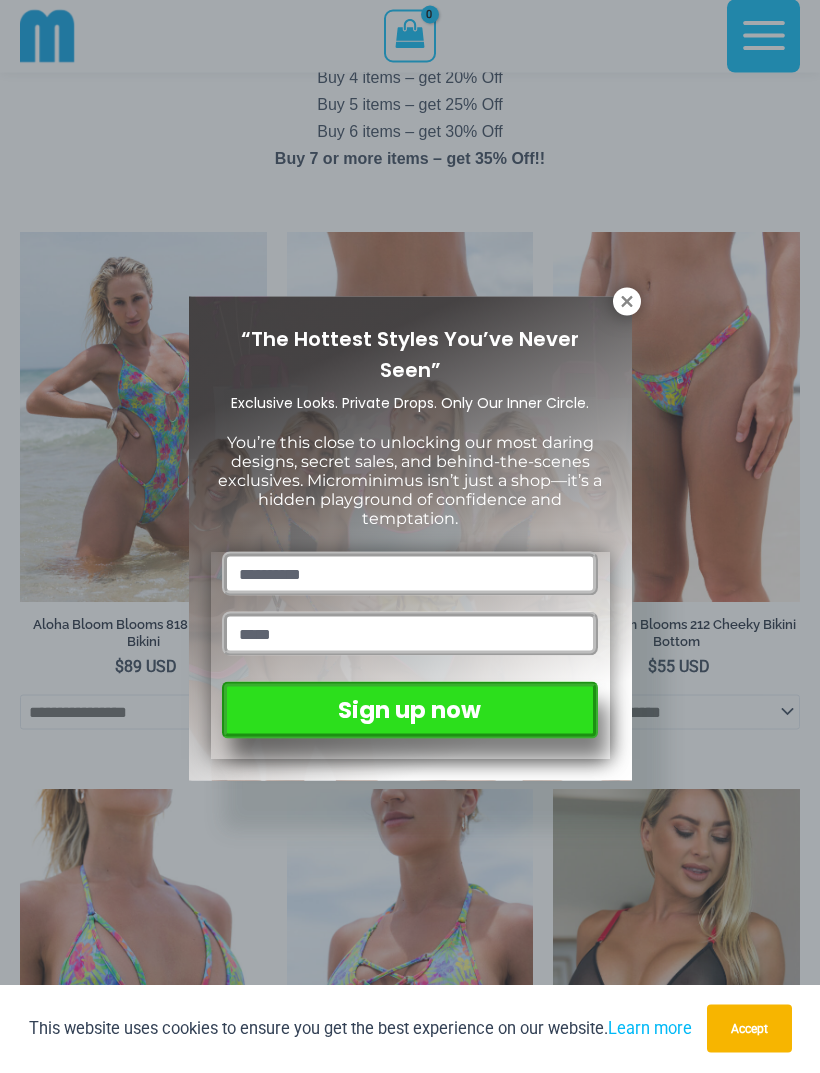 click 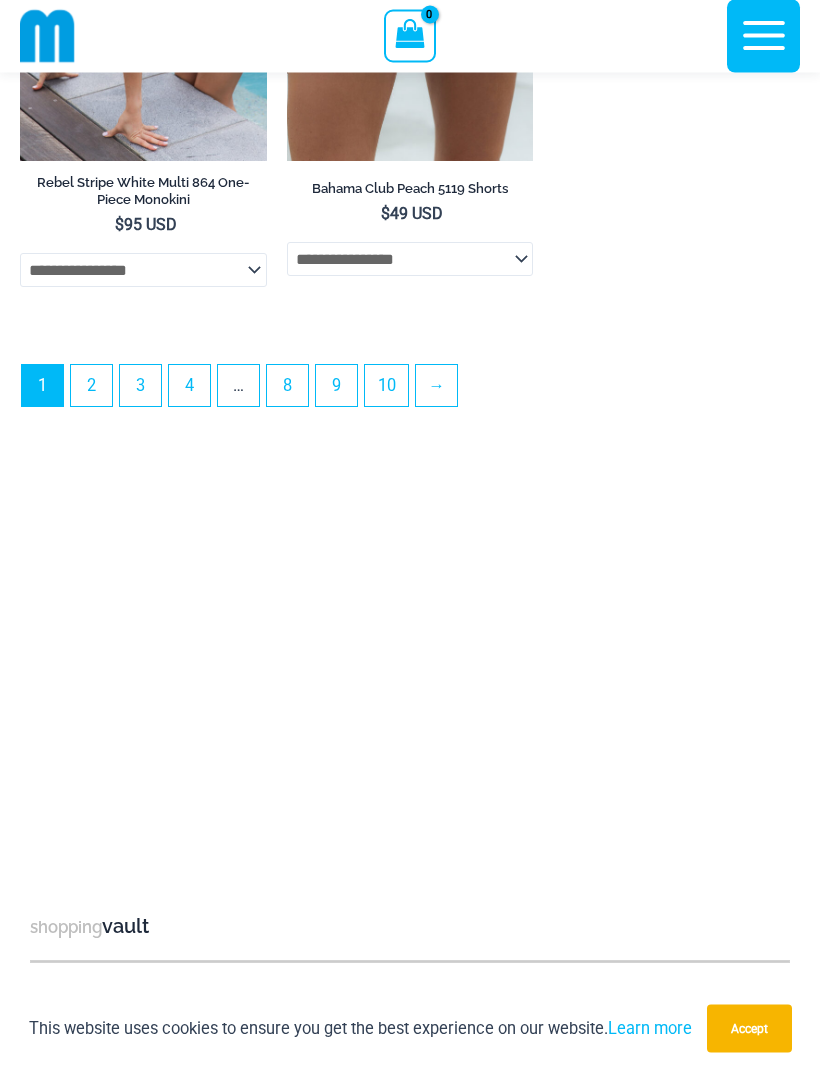 scroll, scrollTop: 6578, scrollLeft: 0, axis: vertical 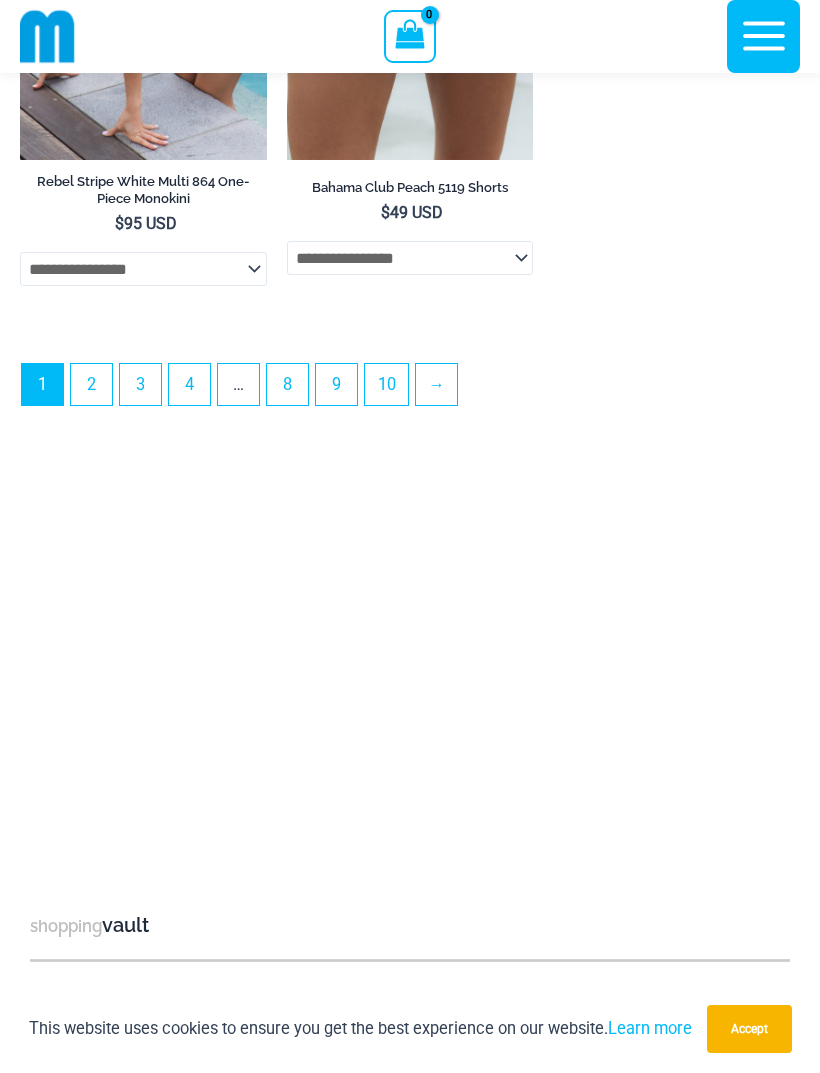 click on "10" at bounding box center [386, 384] 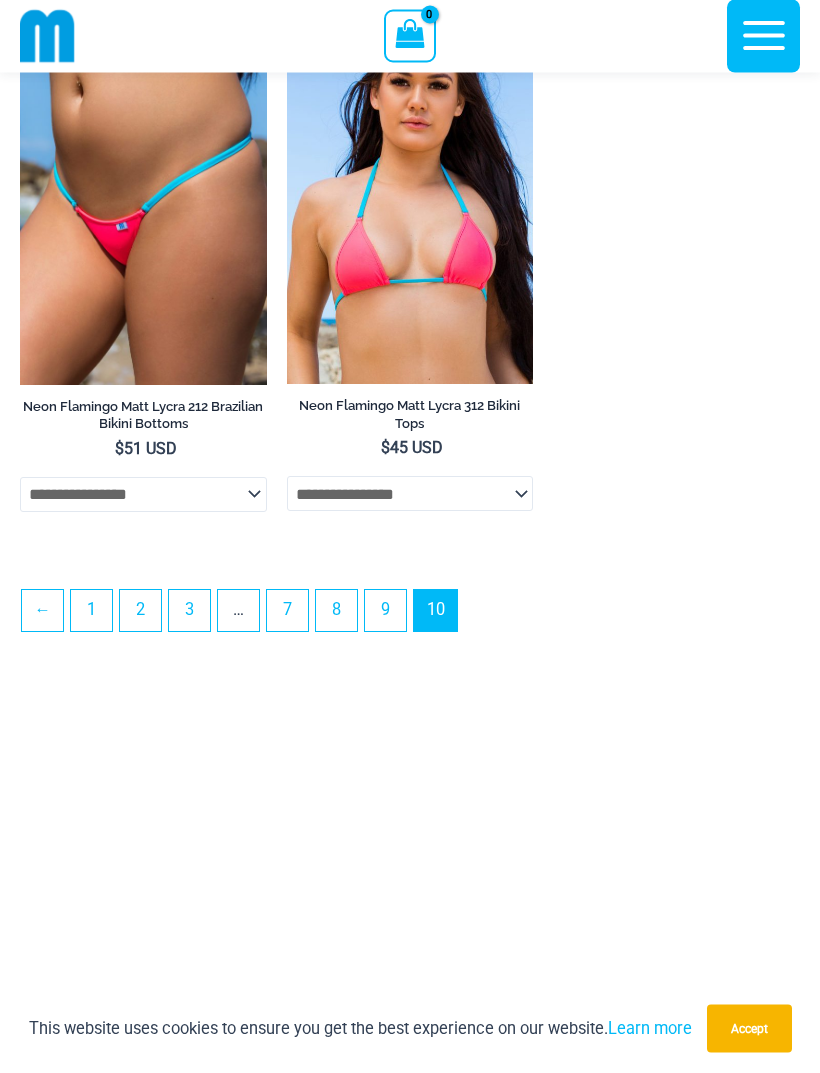 scroll, scrollTop: 2436, scrollLeft: 0, axis: vertical 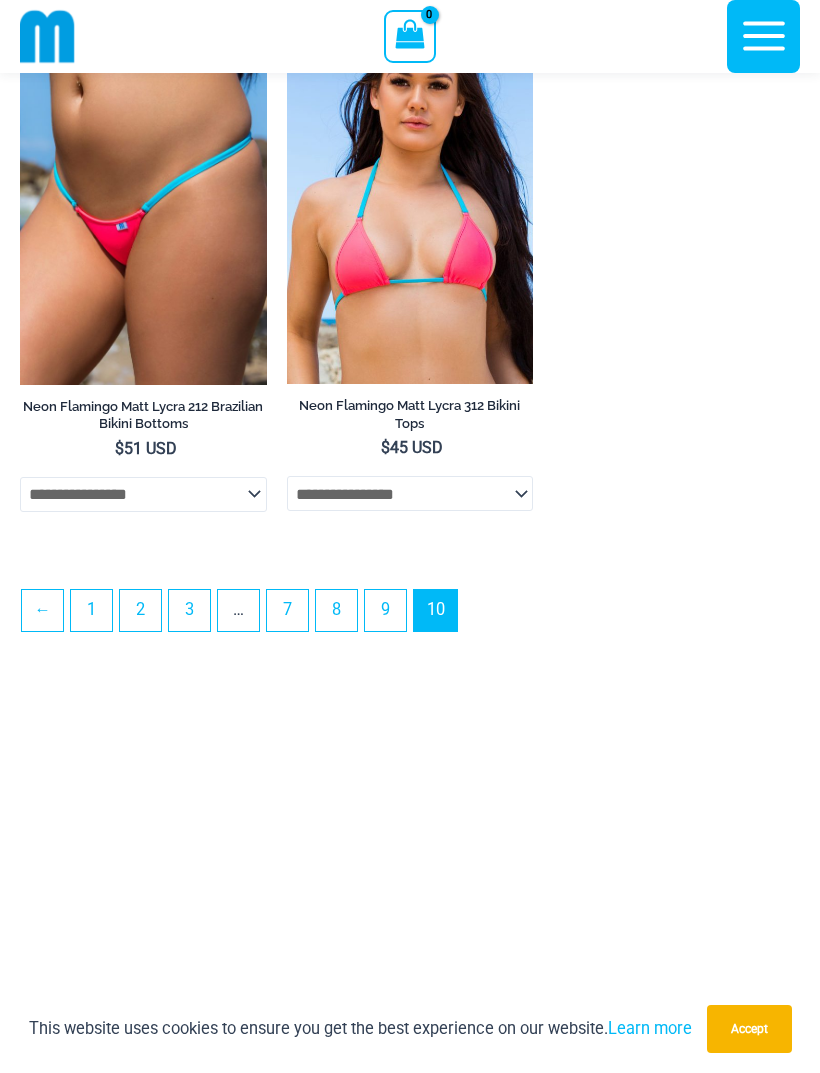 click on "9" at bounding box center [385, 610] 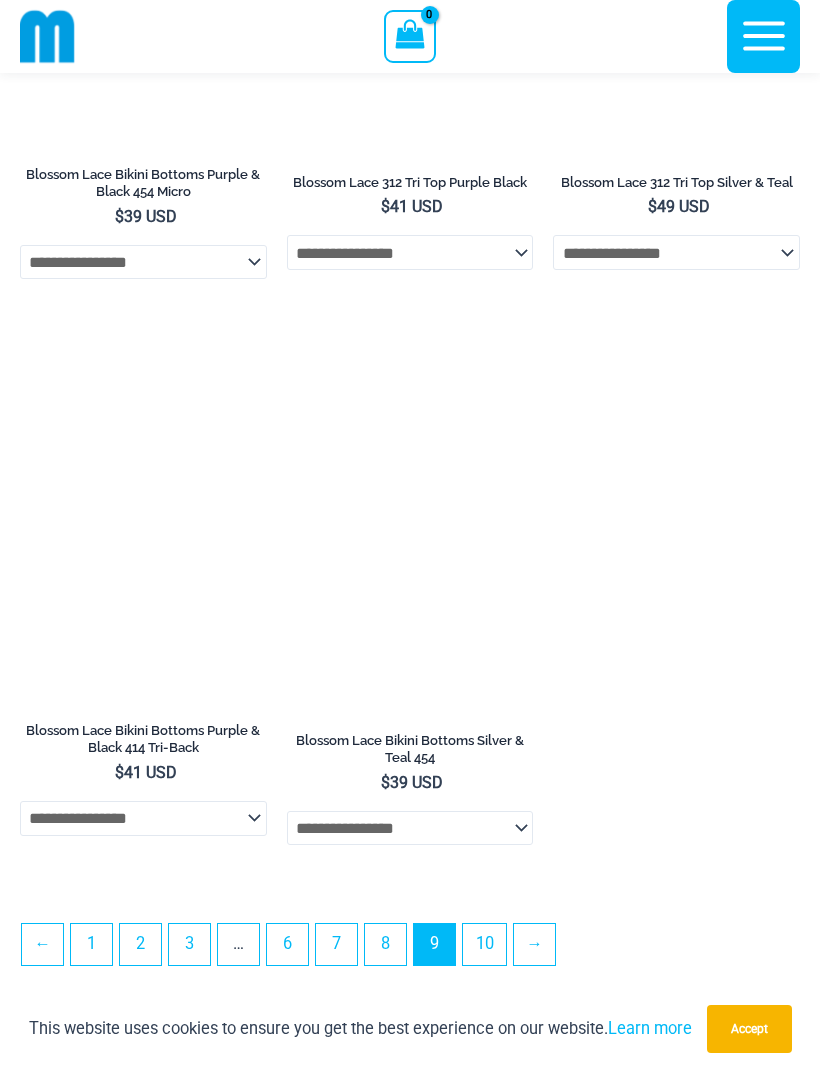 scroll, scrollTop: 5422, scrollLeft: 0, axis: vertical 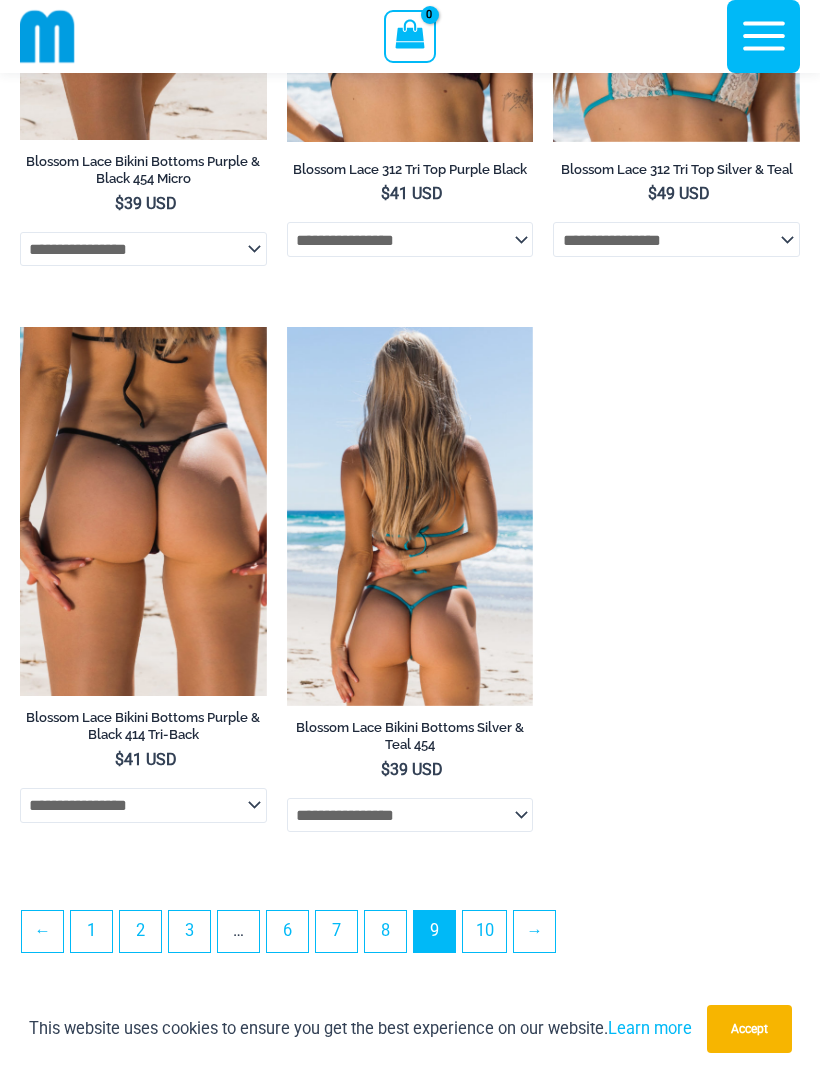 click on "8" at bounding box center (385, 931) 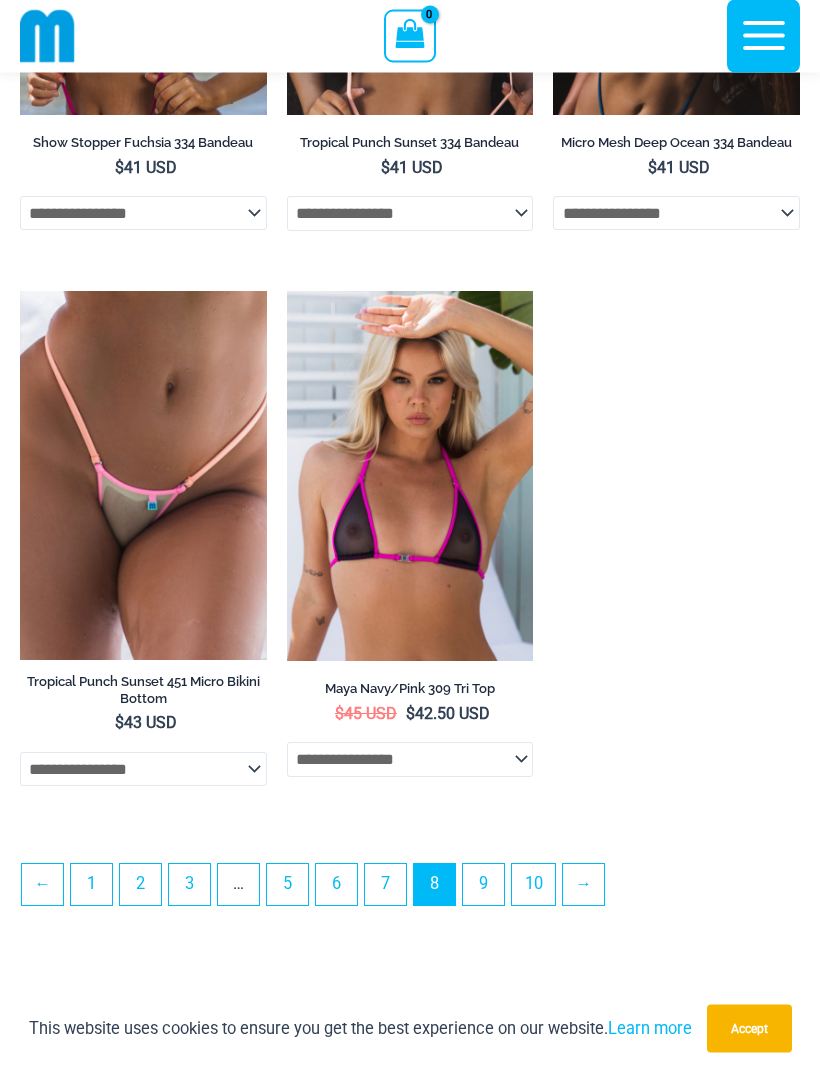 scroll, scrollTop: 5430, scrollLeft: 0, axis: vertical 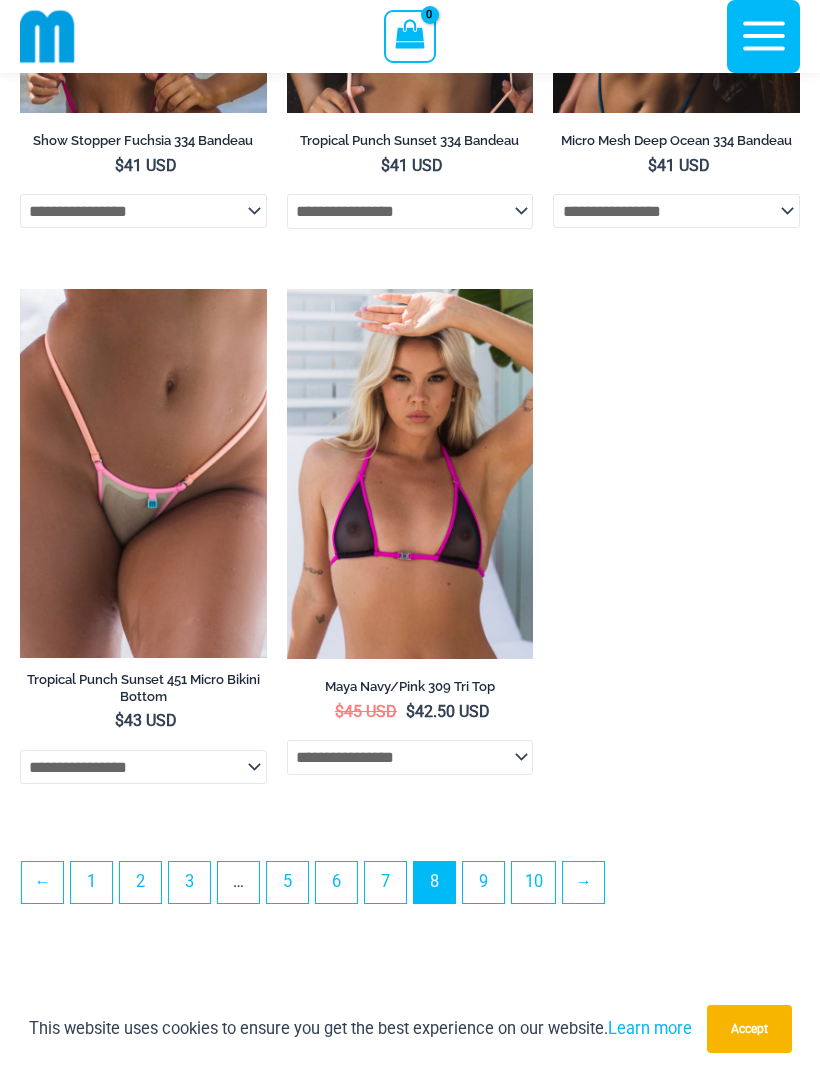 click on "7" at bounding box center (385, 882) 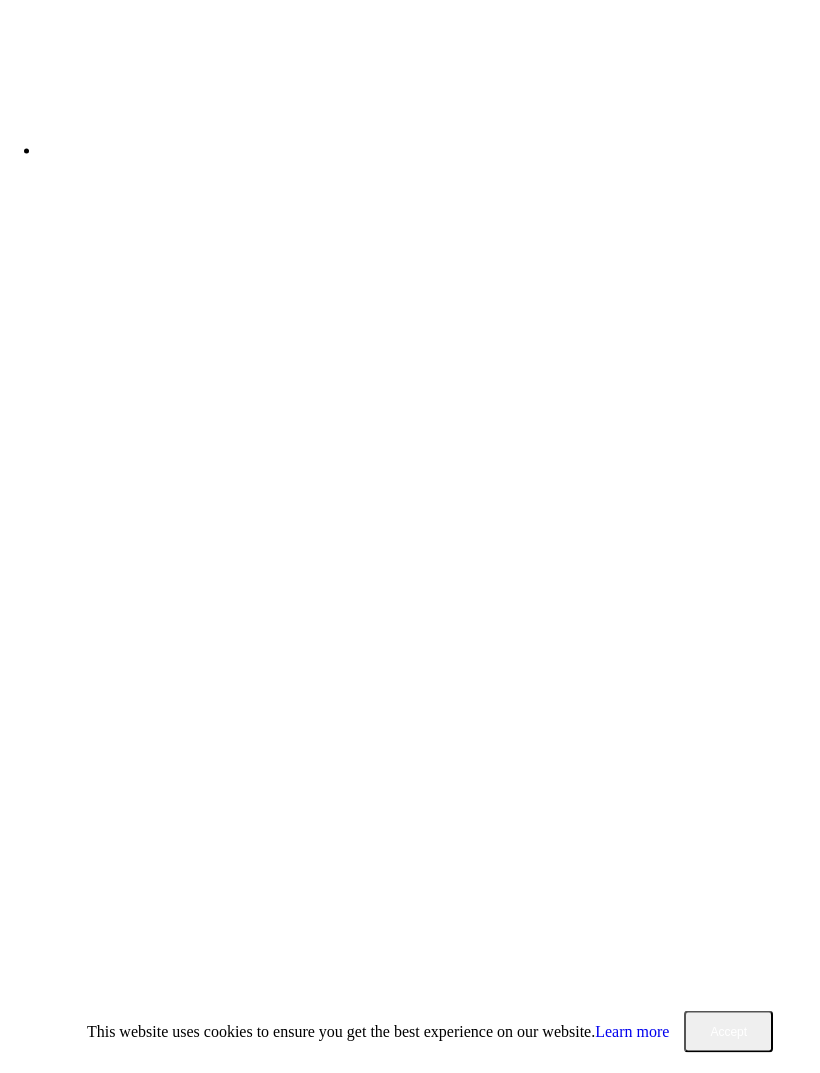 scroll, scrollTop: 5780, scrollLeft: 0, axis: vertical 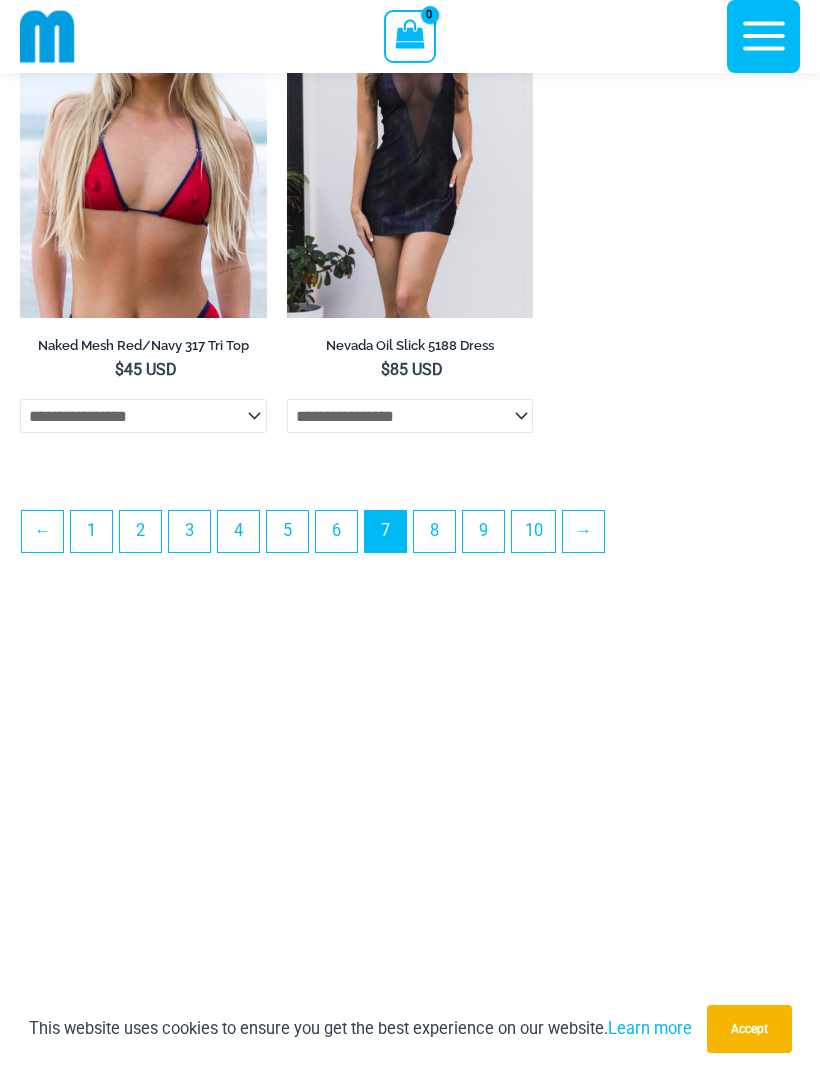 click on "6" at bounding box center (336, 531) 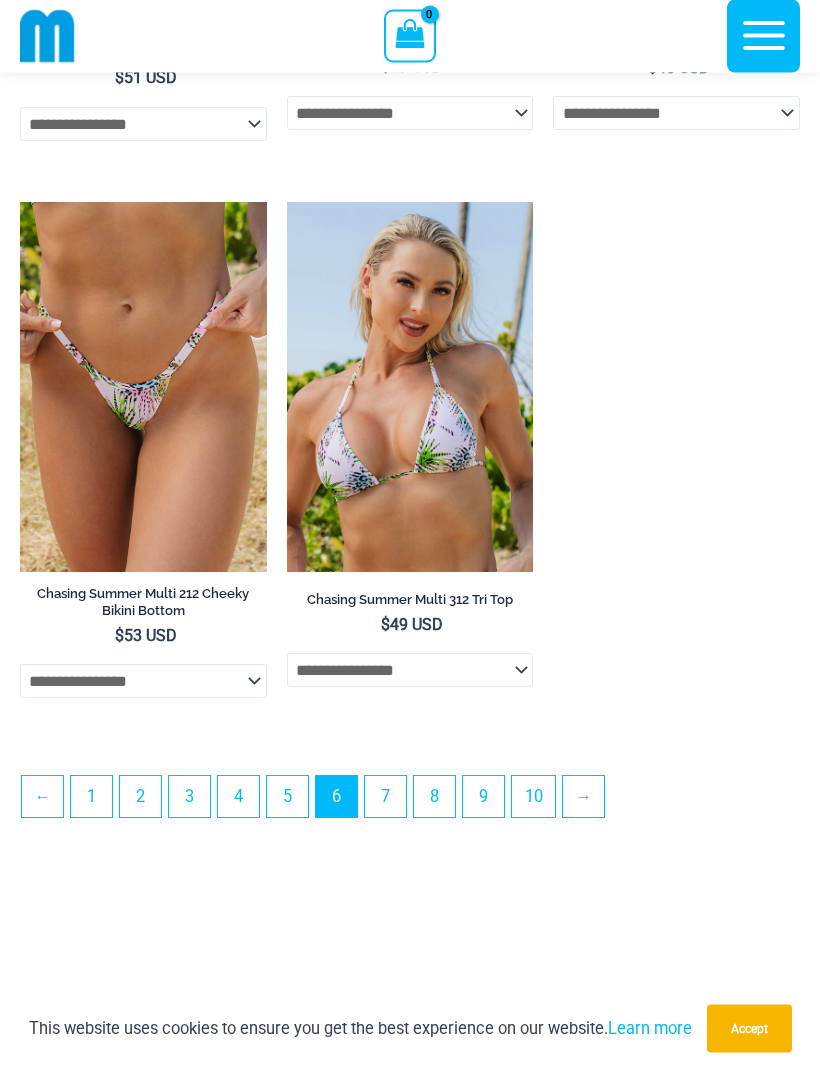 scroll, scrollTop: 5526, scrollLeft: 0, axis: vertical 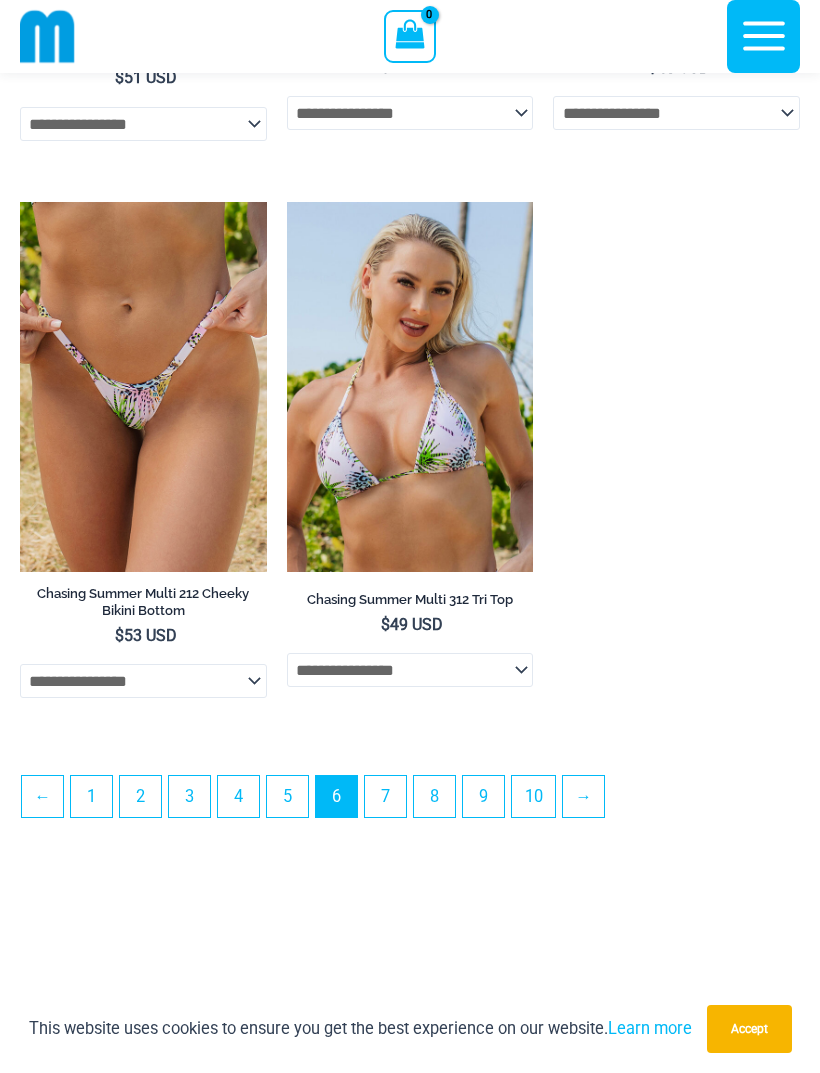 click on "5" at bounding box center (287, 796) 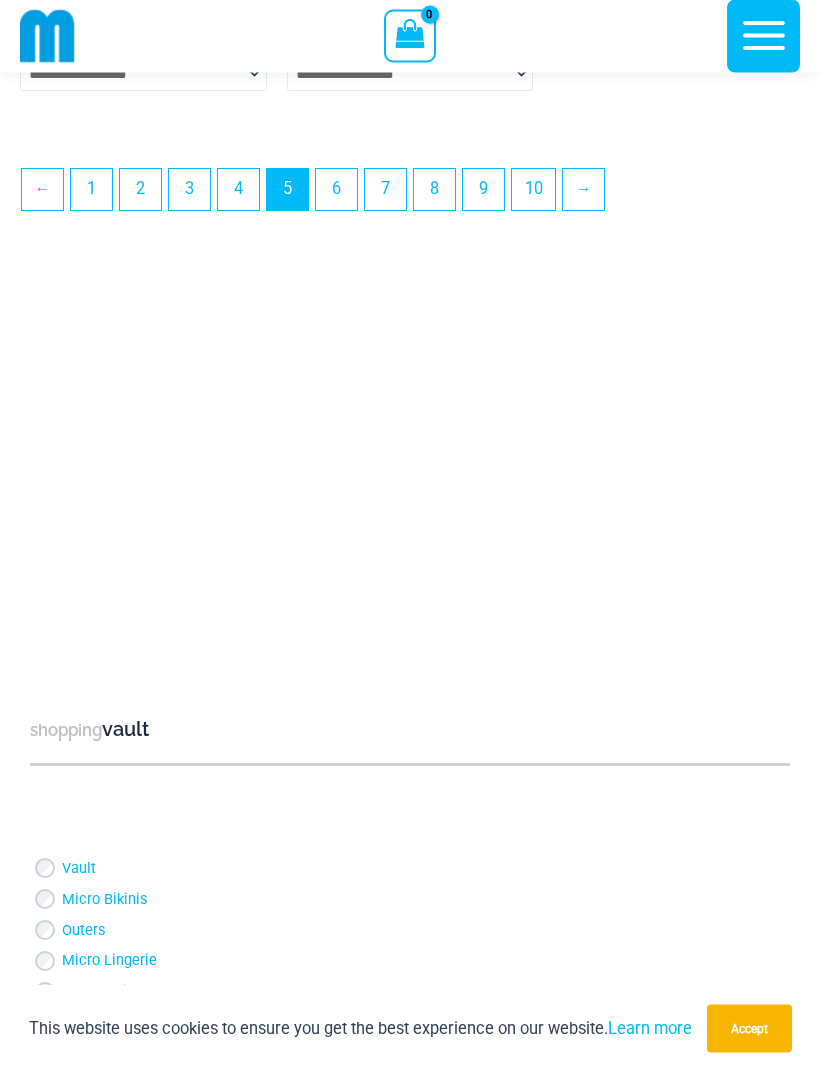scroll, scrollTop: 6145, scrollLeft: 0, axis: vertical 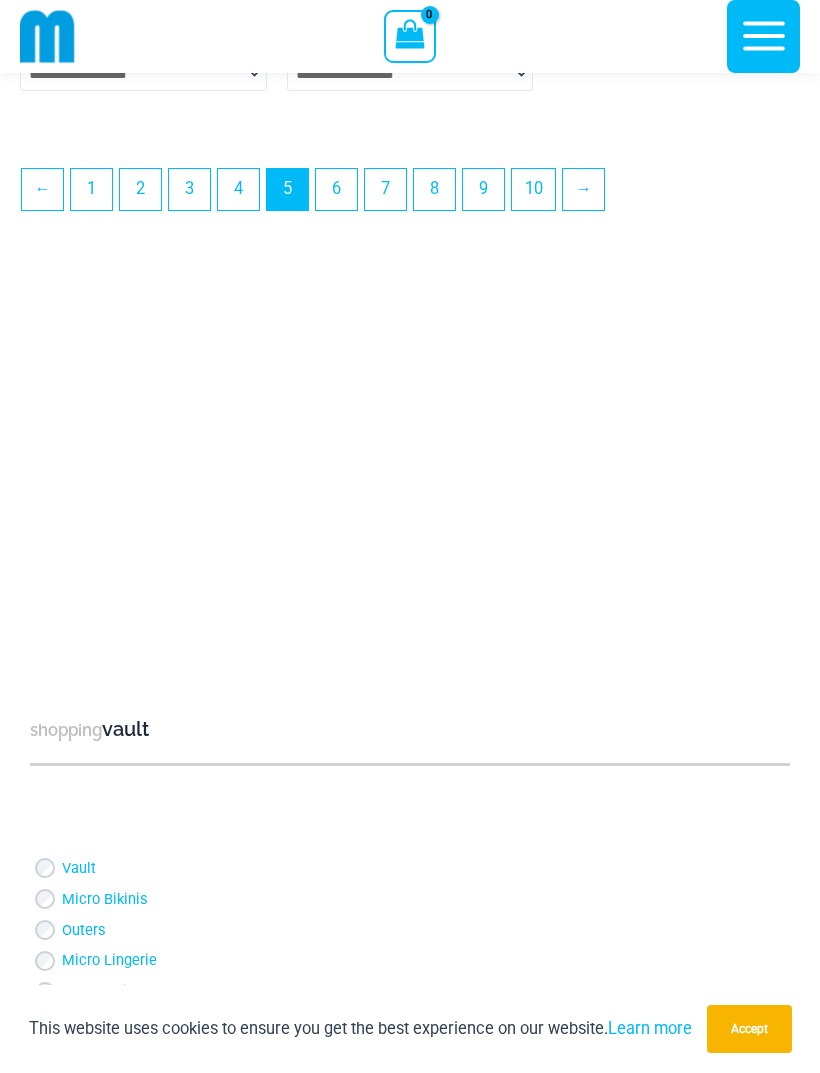 click on "This website uses cookies to ensure you get the best experience on our website.  Learn more
Accept" at bounding box center [410, 1029] 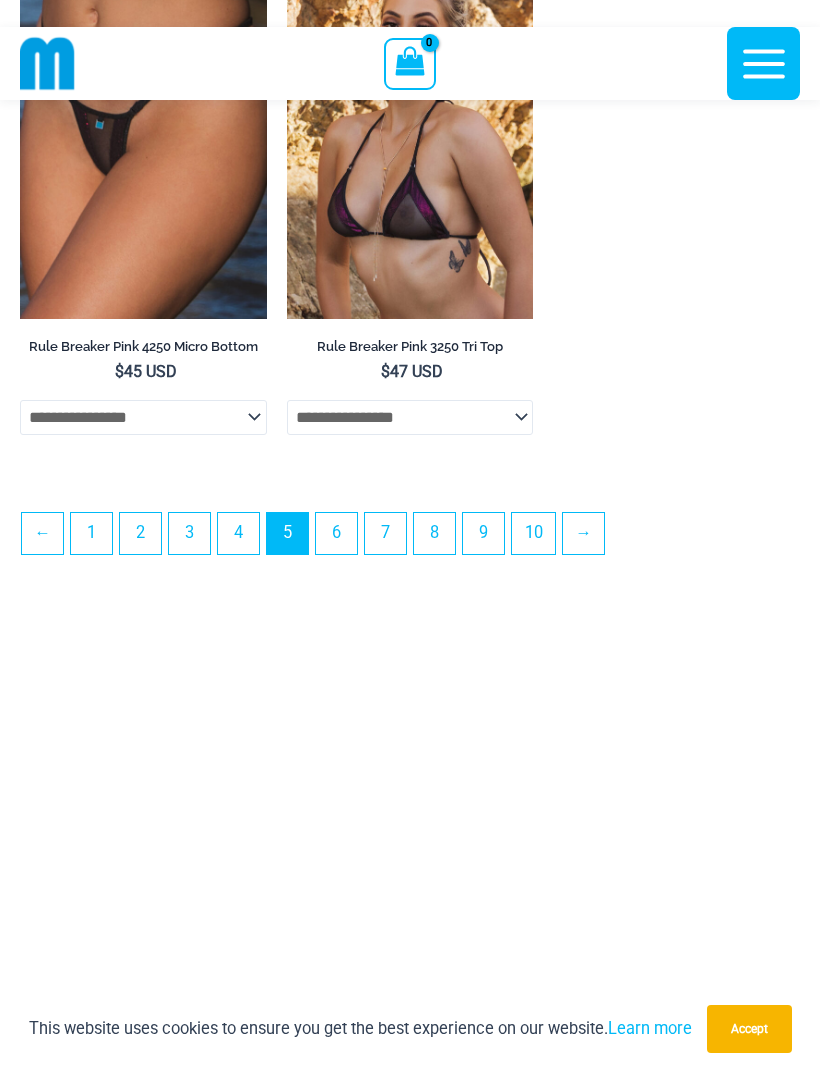 scroll, scrollTop: 5800, scrollLeft: 0, axis: vertical 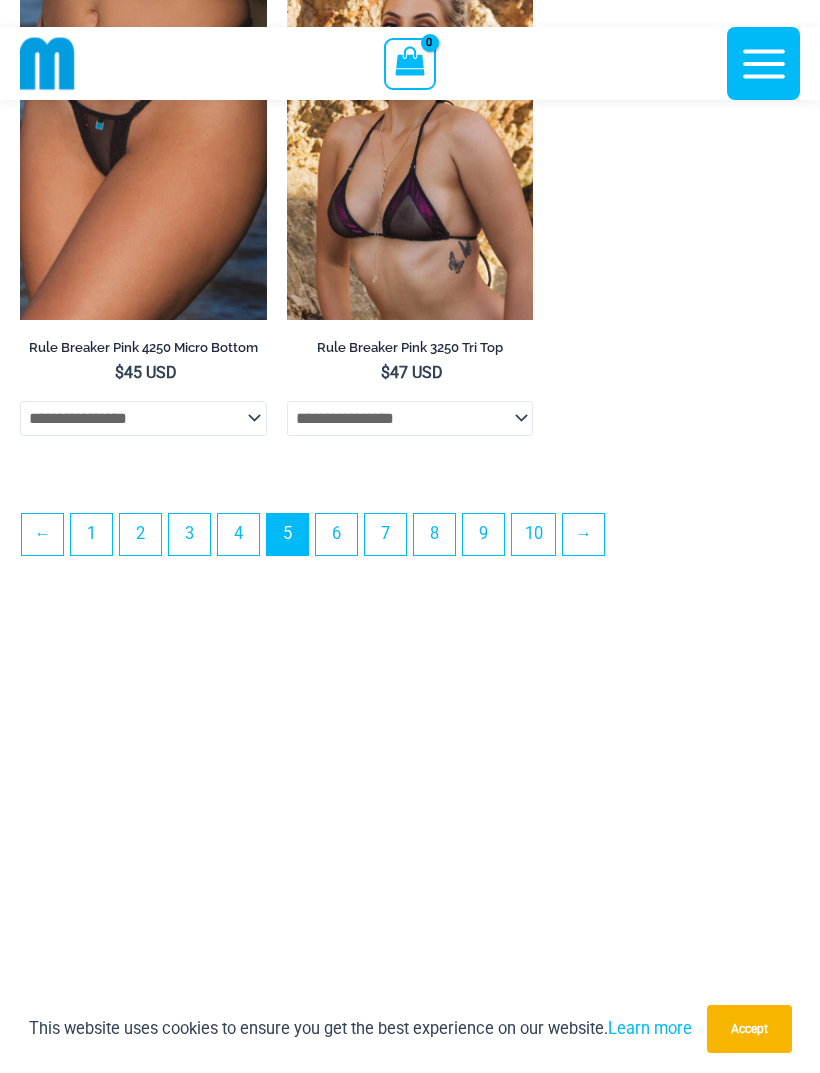 click on "4" at bounding box center [238, 534] 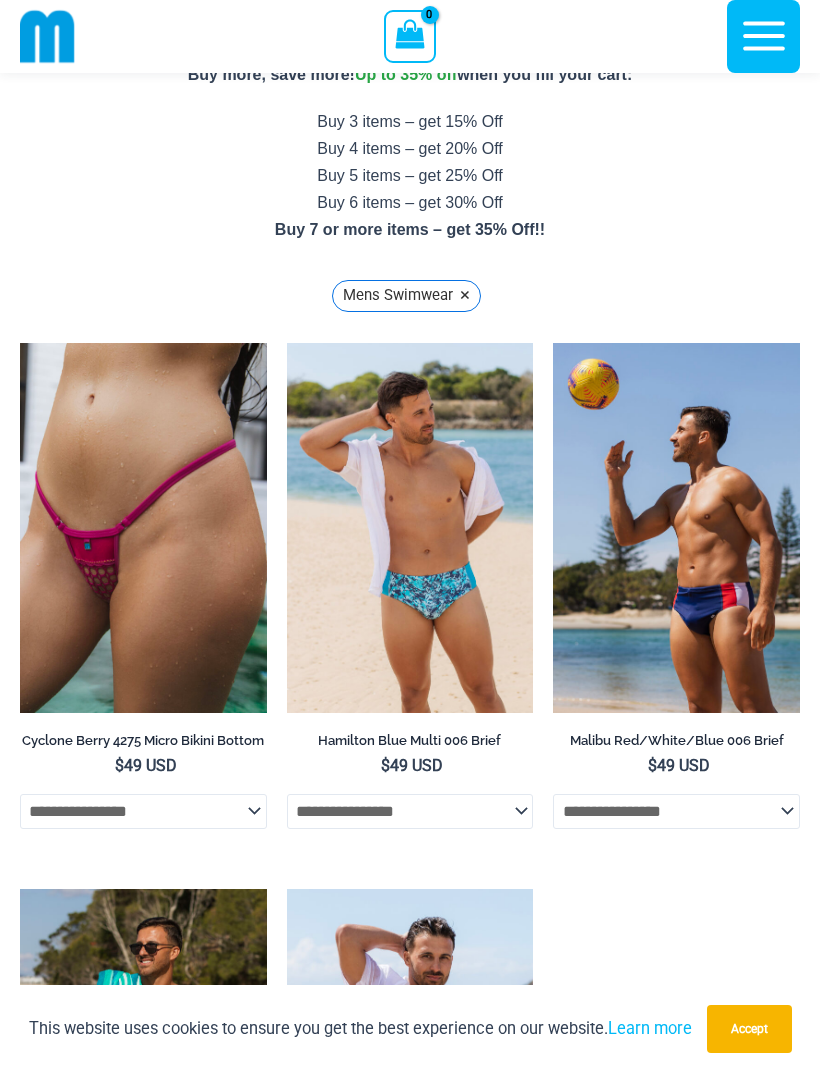 scroll, scrollTop: 502, scrollLeft: 0, axis: vertical 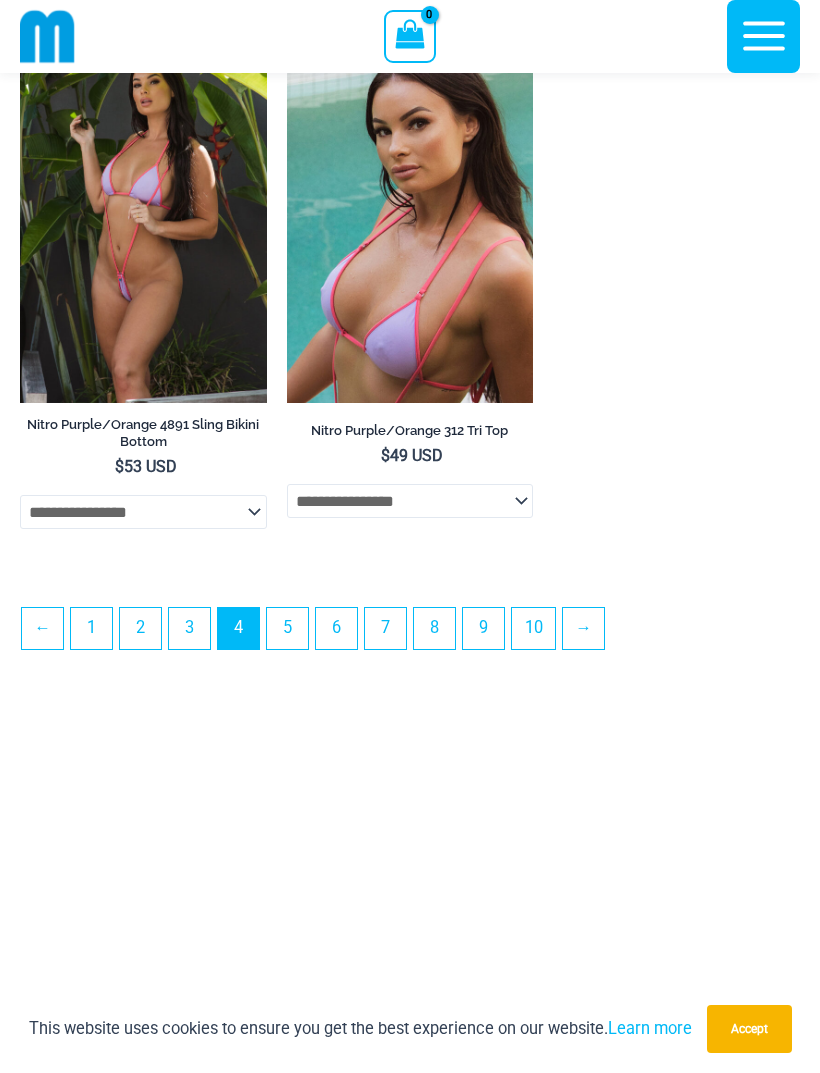 click on "3" at bounding box center (189, 628) 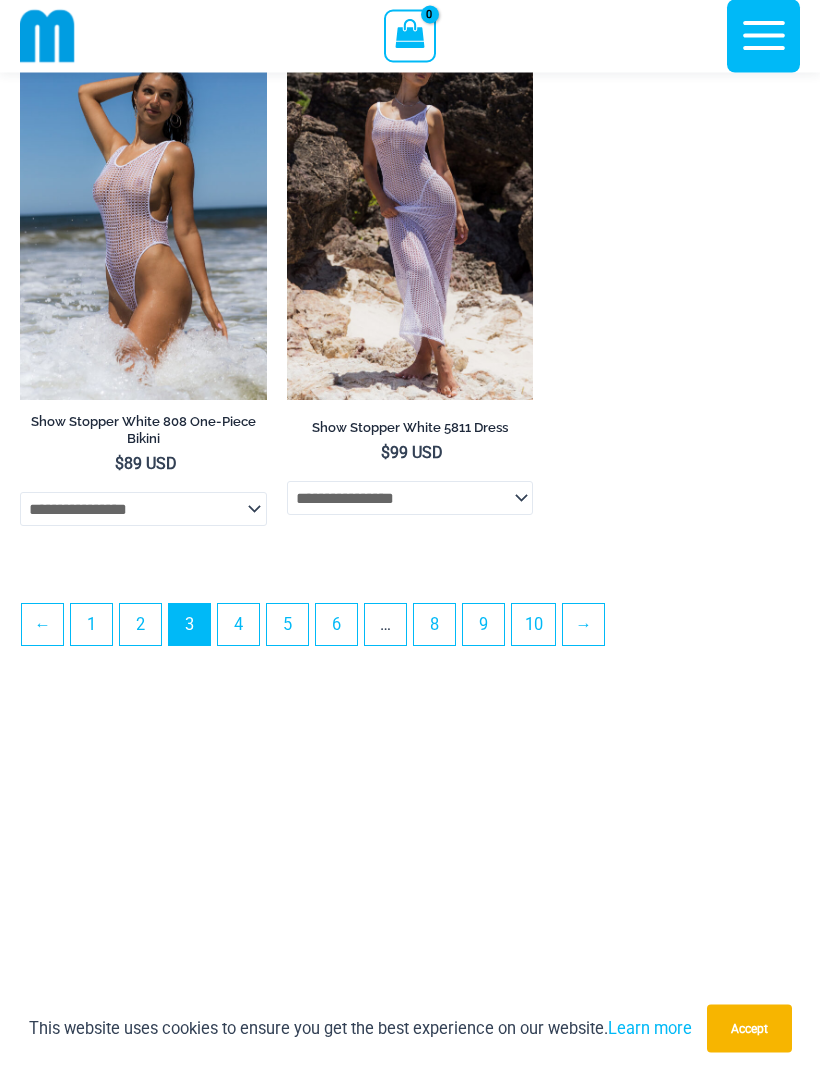 scroll, scrollTop: 5770, scrollLeft: 0, axis: vertical 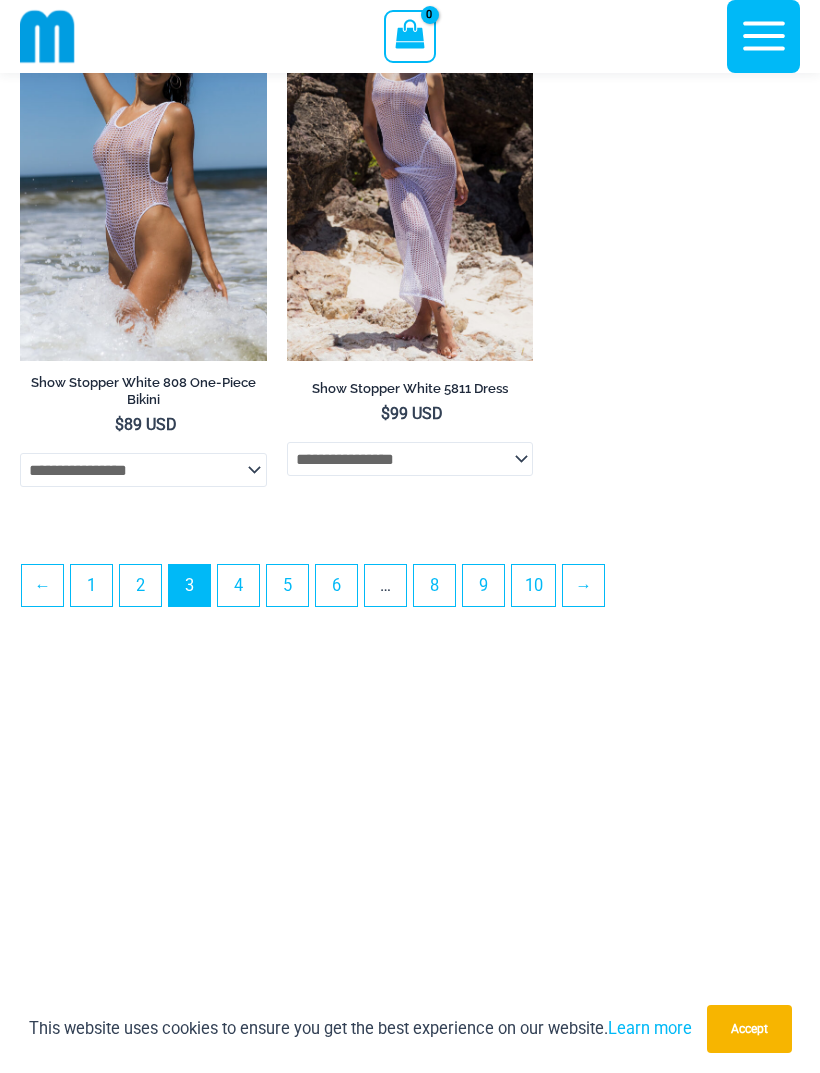 click on "2" at bounding box center (140, 585) 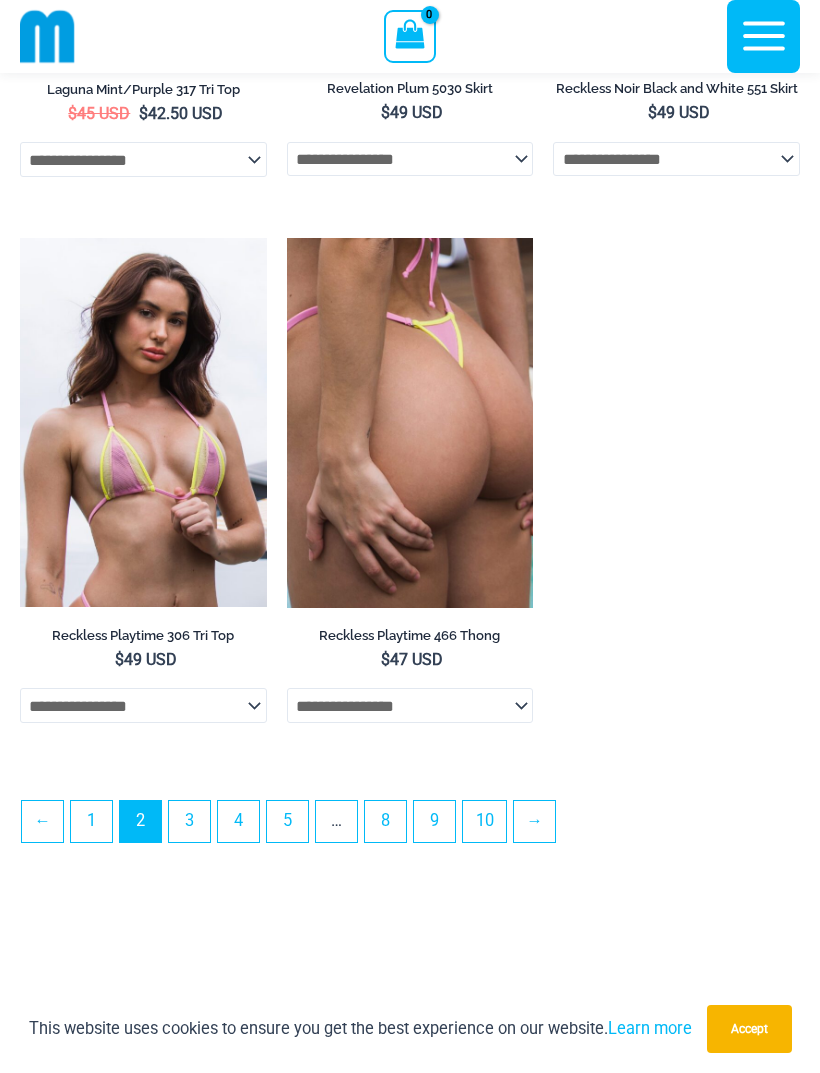scroll, scrollTop: 5483, scrollLeft: 0, axis: vertical 